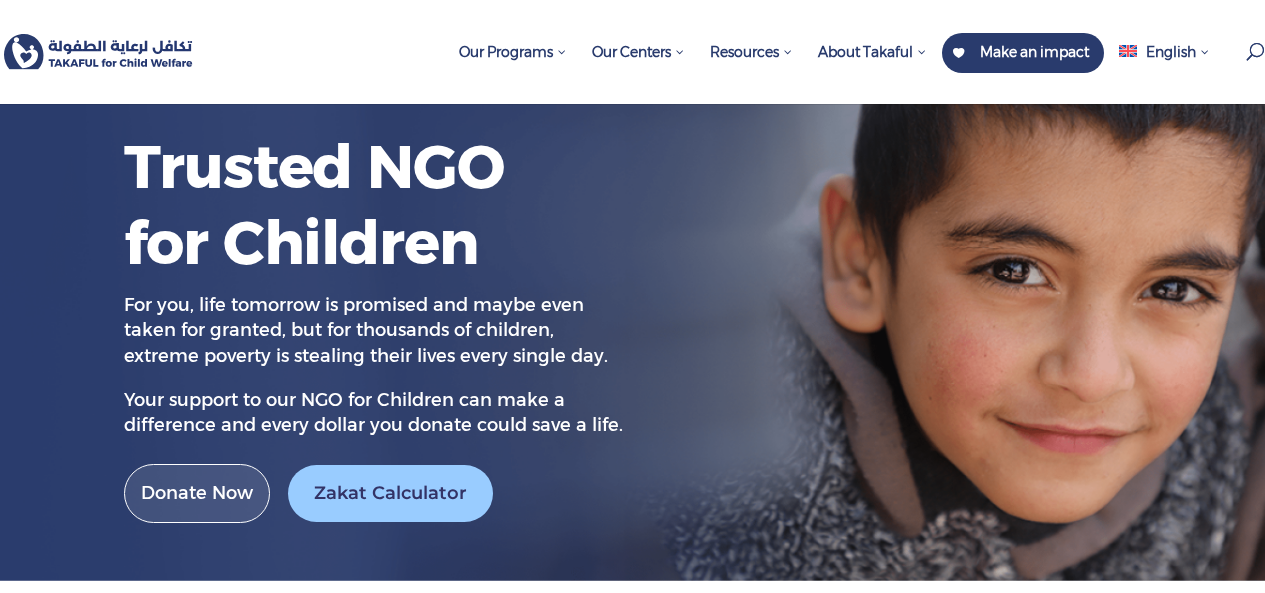 scroll, scrollTop: 0, scrollLeft: 0, axis: both 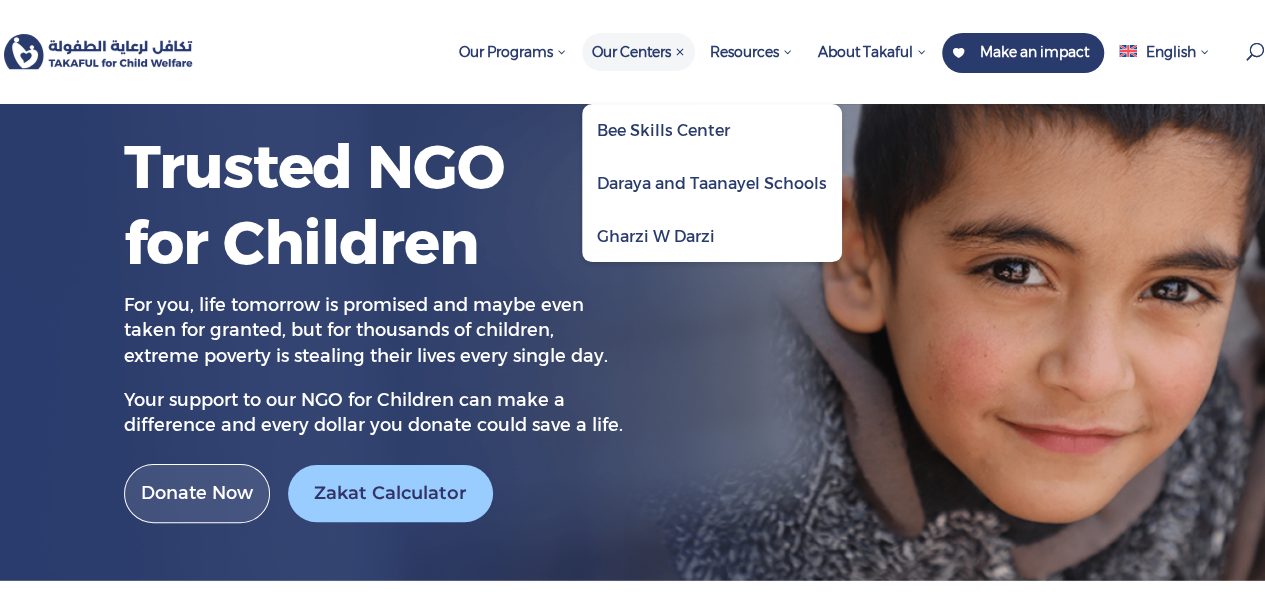 click on "Daraya and Taanayel Schools" at bounding box center [712, 183] 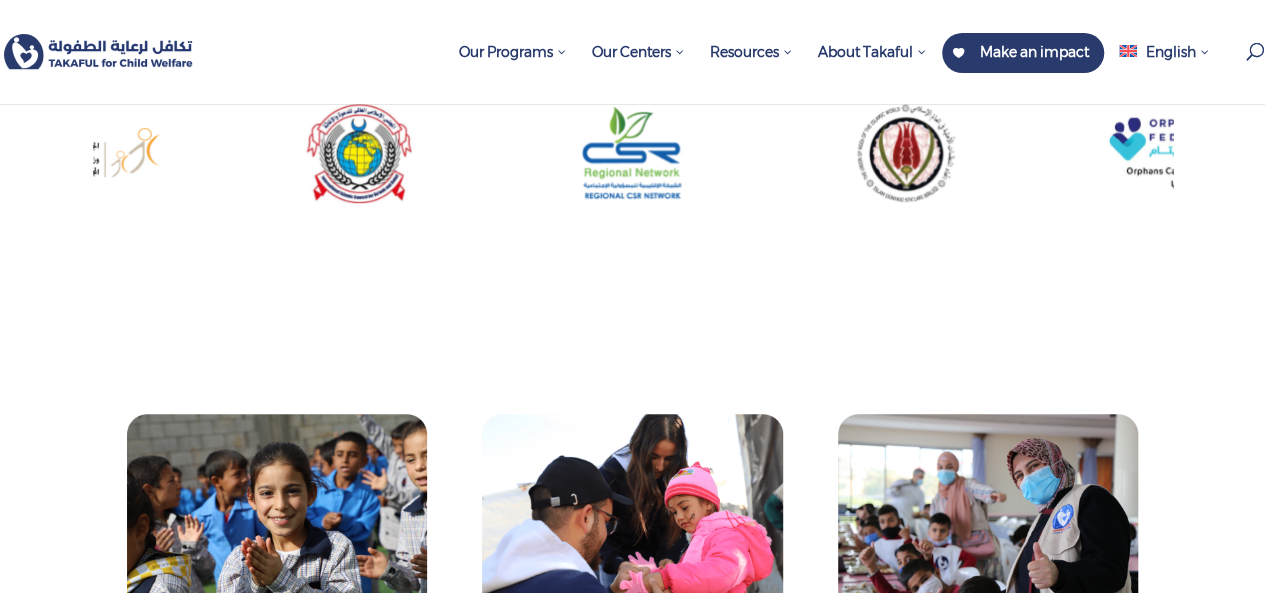 scroll, scrollTop: 700, scrollLeft: 0, axis: vertical 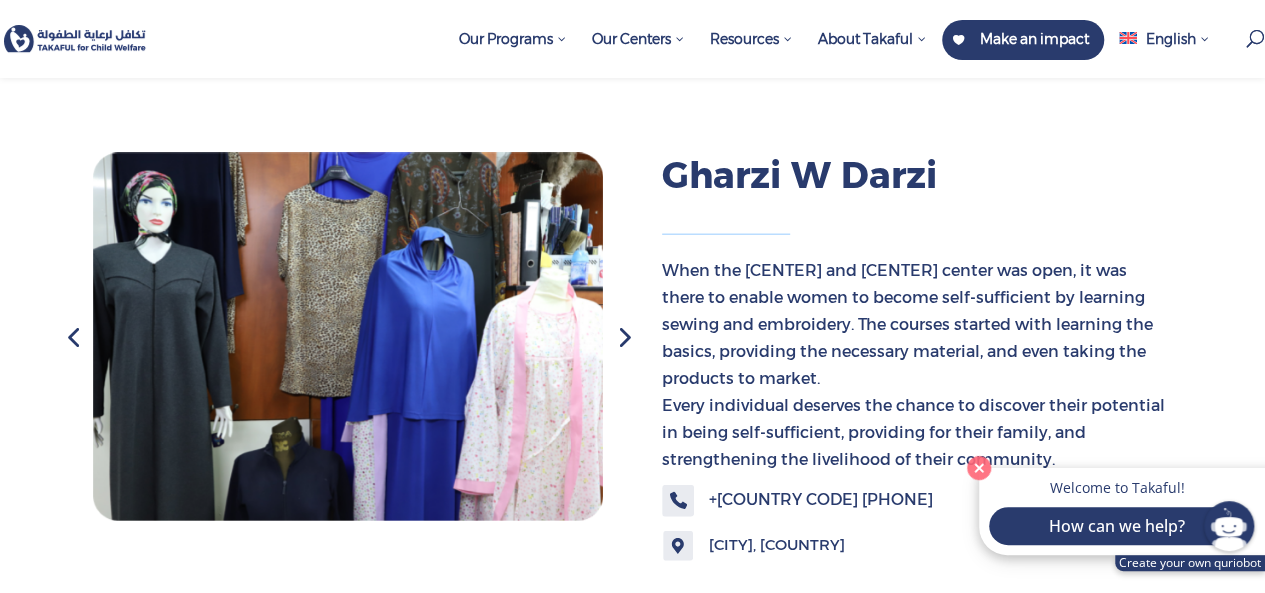 click on "How can we help?" 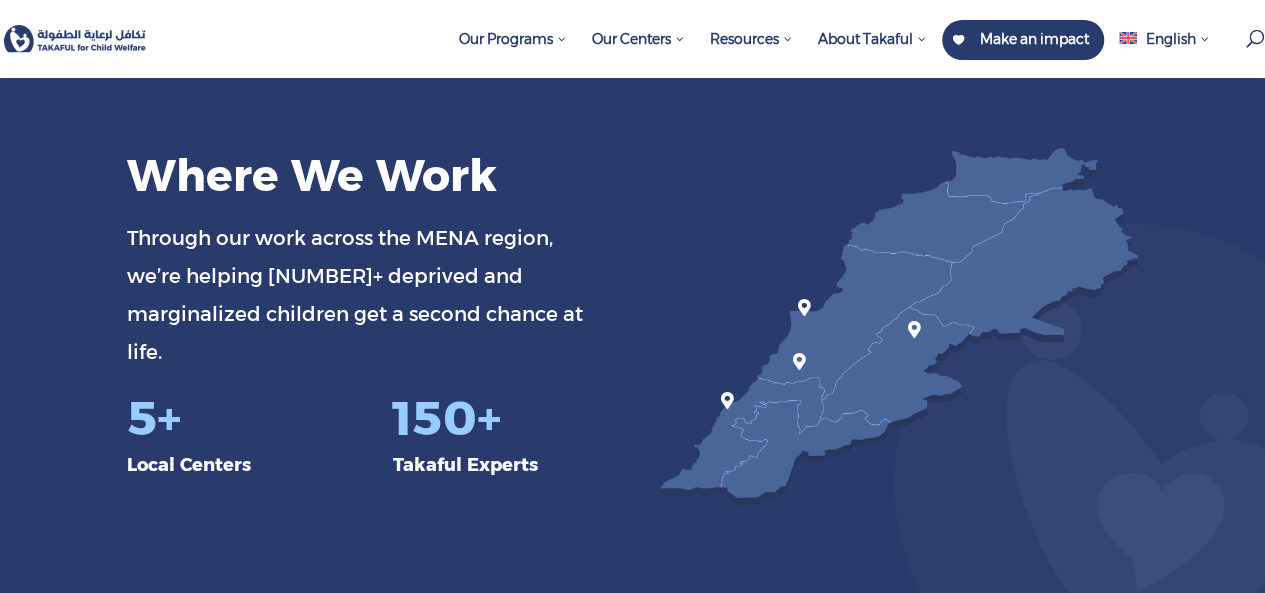 scroll, scrollTop: 0, scrollLeft: 0, axis: both 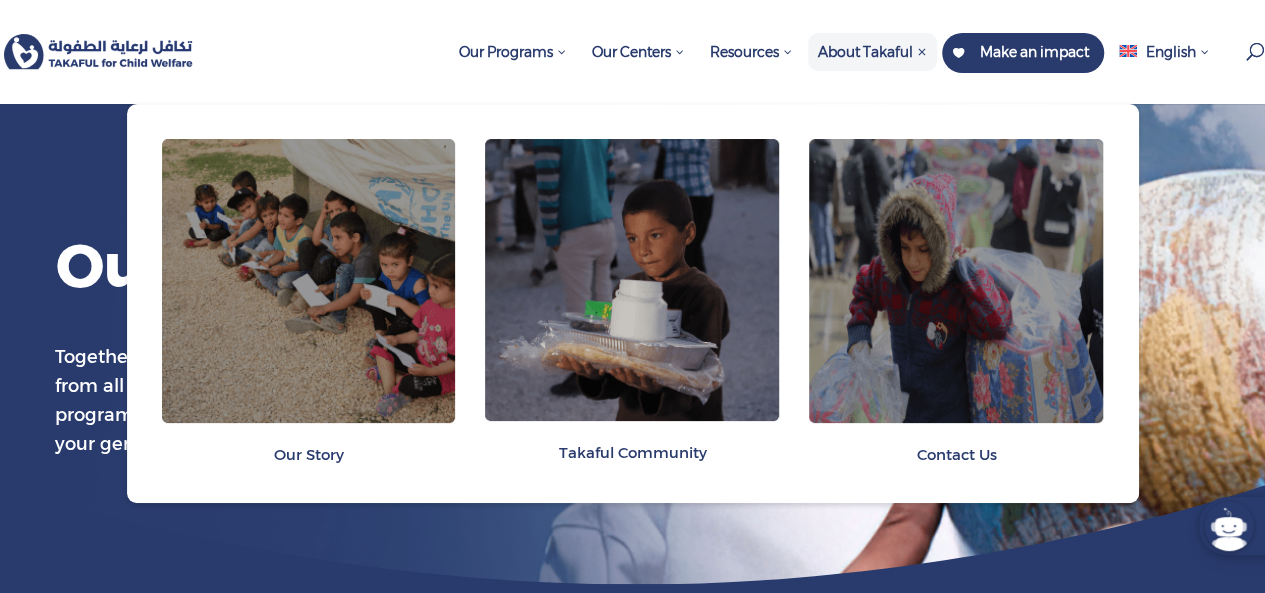 click on "About Takaful" at bounding box center [872, 52] 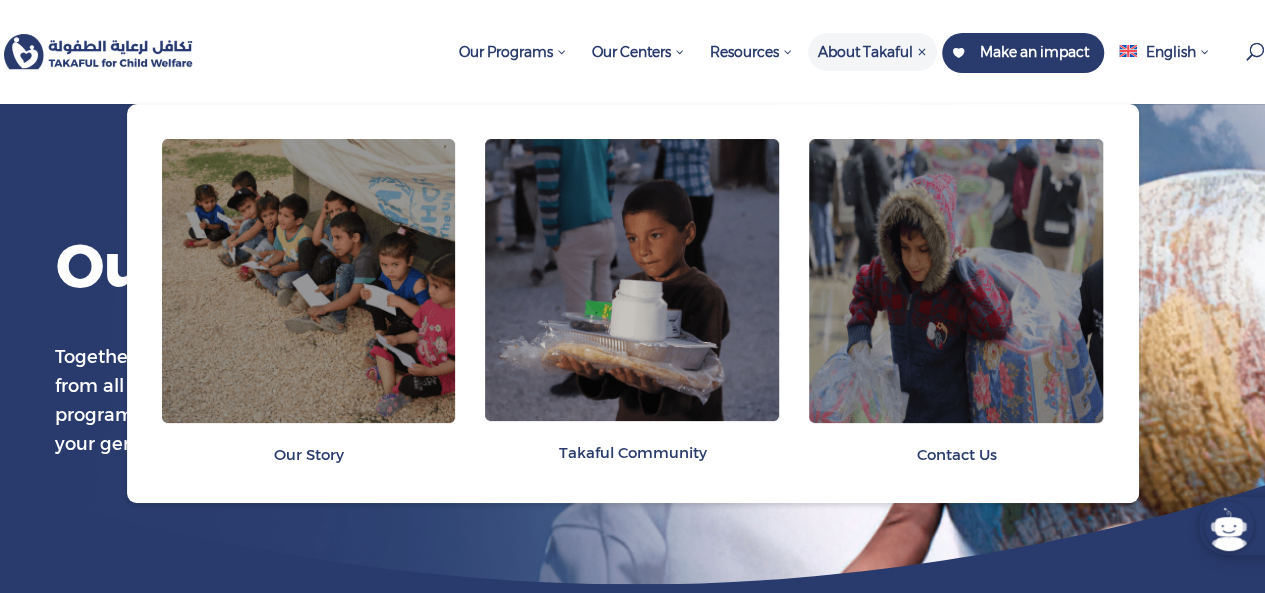 click on "Takaful Community" at bounding box center [632, 452] 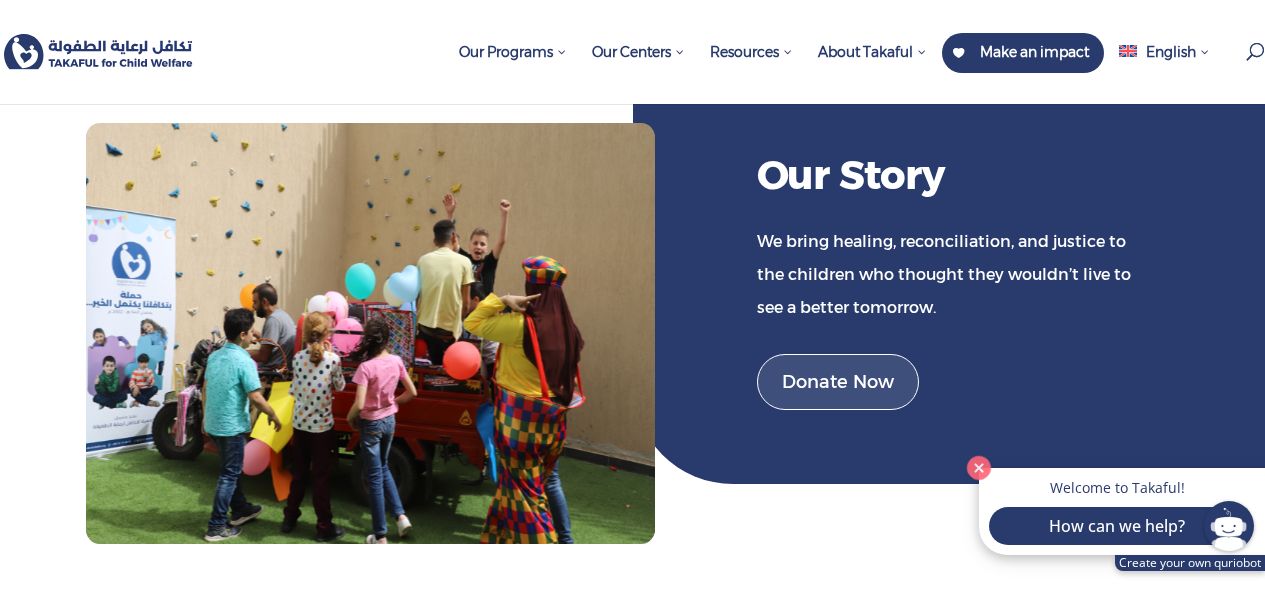 scroll, scrollTop: 0, scrollLeft: 0, axis: both 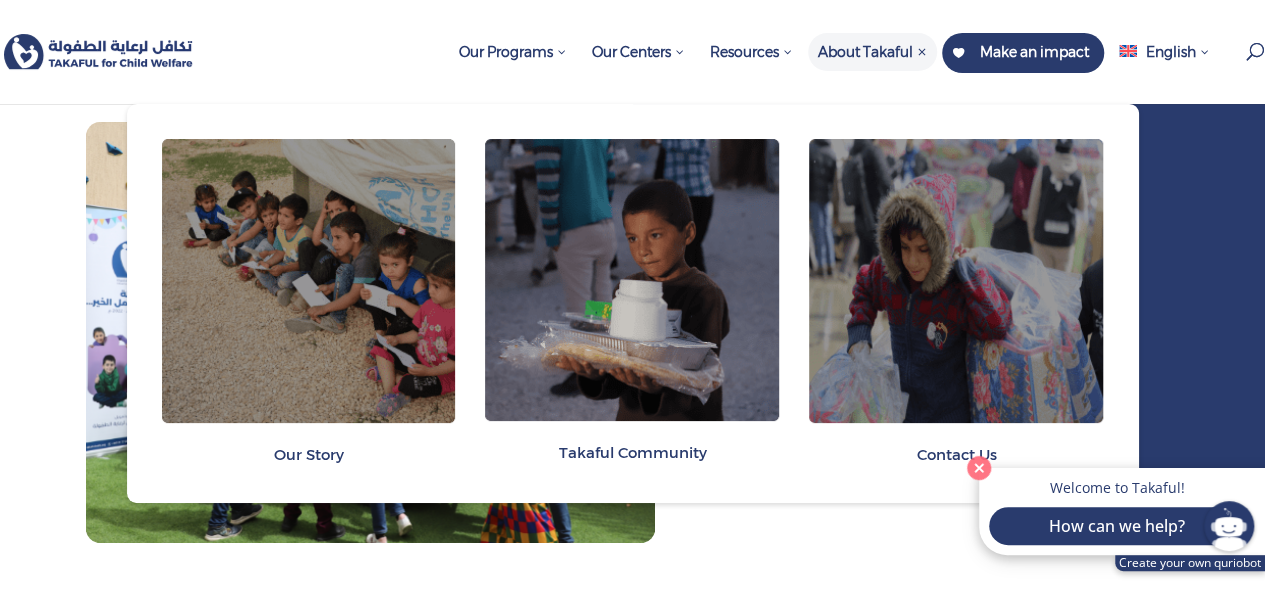 click on "Contact Us" at bounding box center [956, 454] 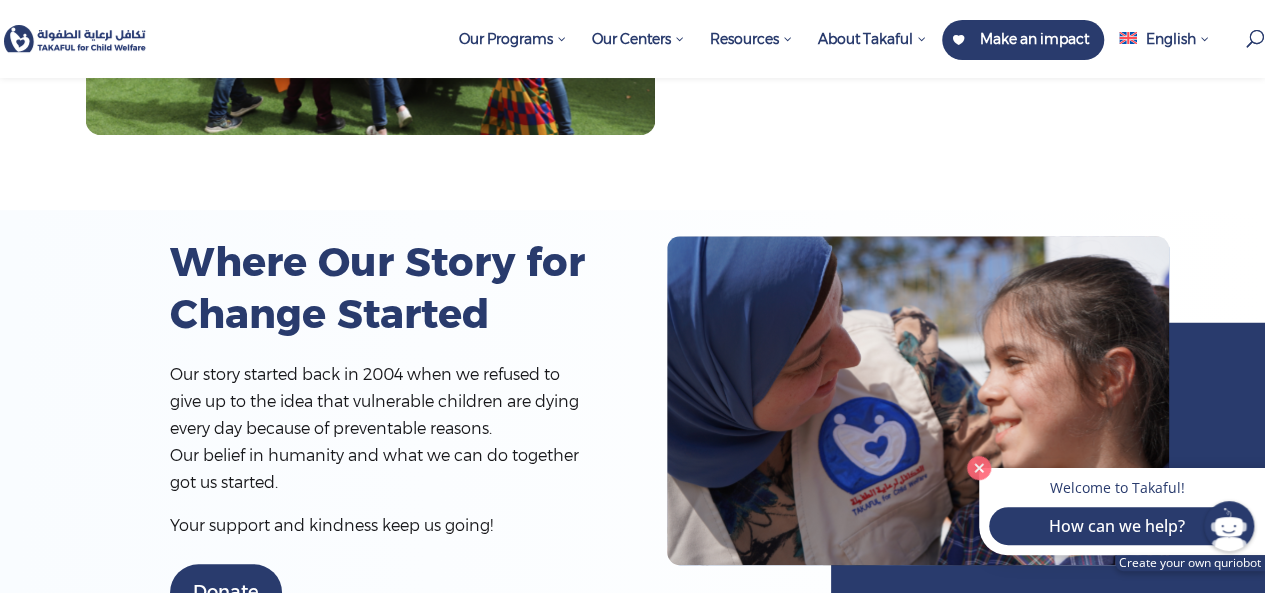 scroll, scrollTop: 400, scrollLeft: 0, axis: vertical 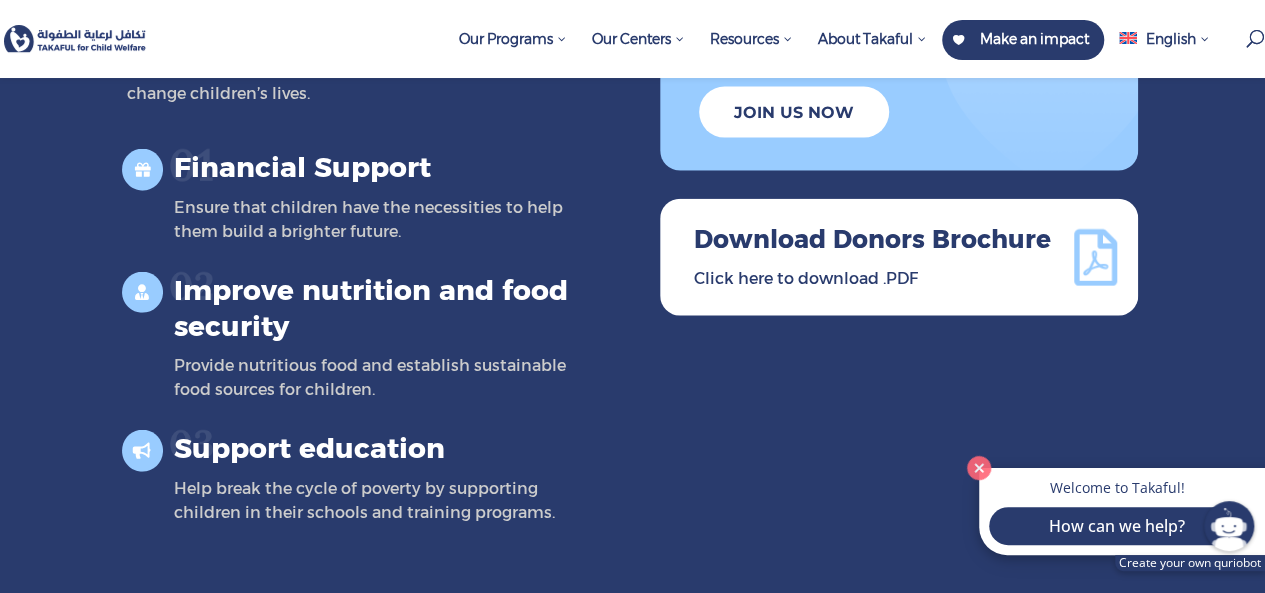 click on "Click here to download .PDF" at bounding box center [899, 278] 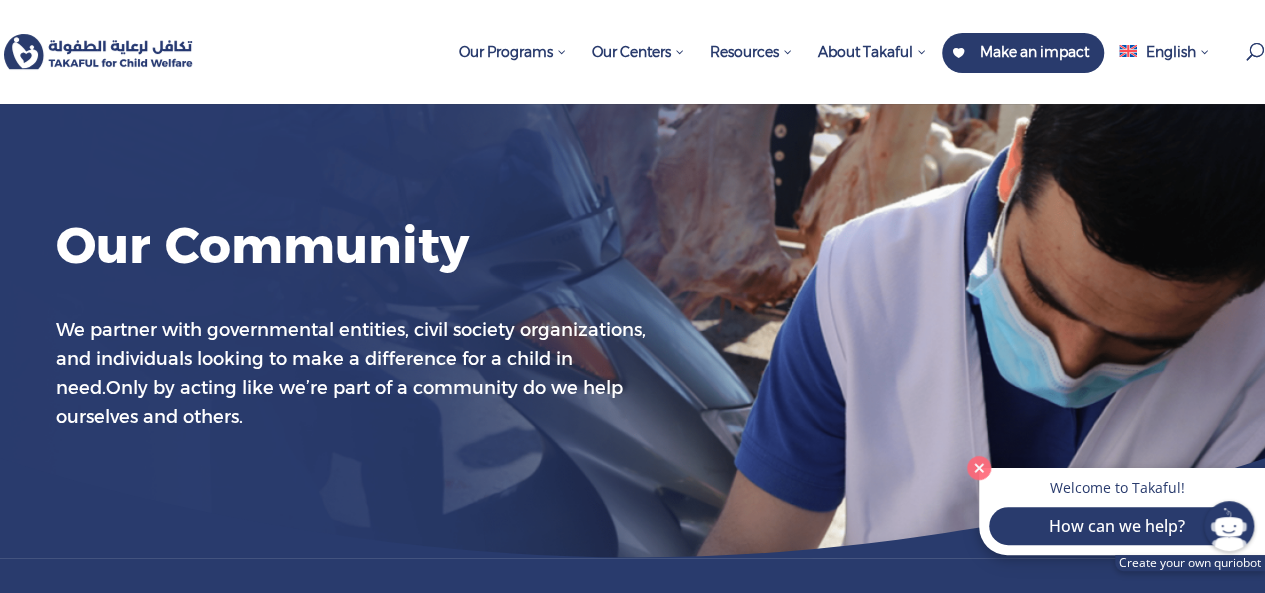 scroll, scrollTop: 0, scrollLeft: 0, axis: both 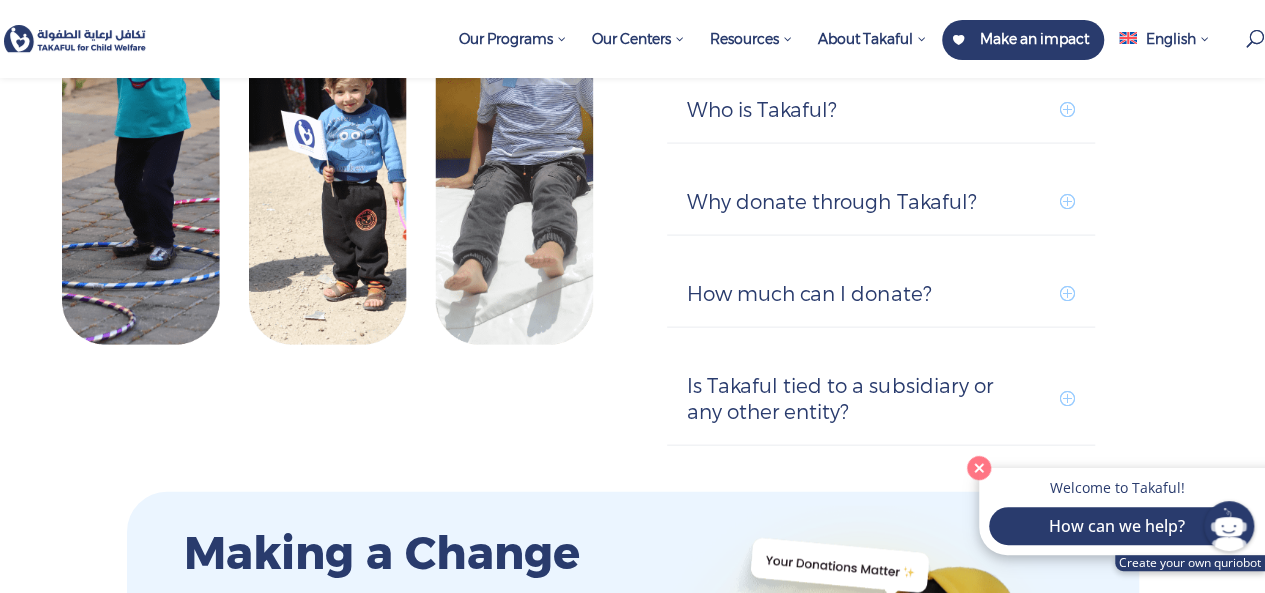 click on "How much can I donate?" at bounding box center [881, 294] 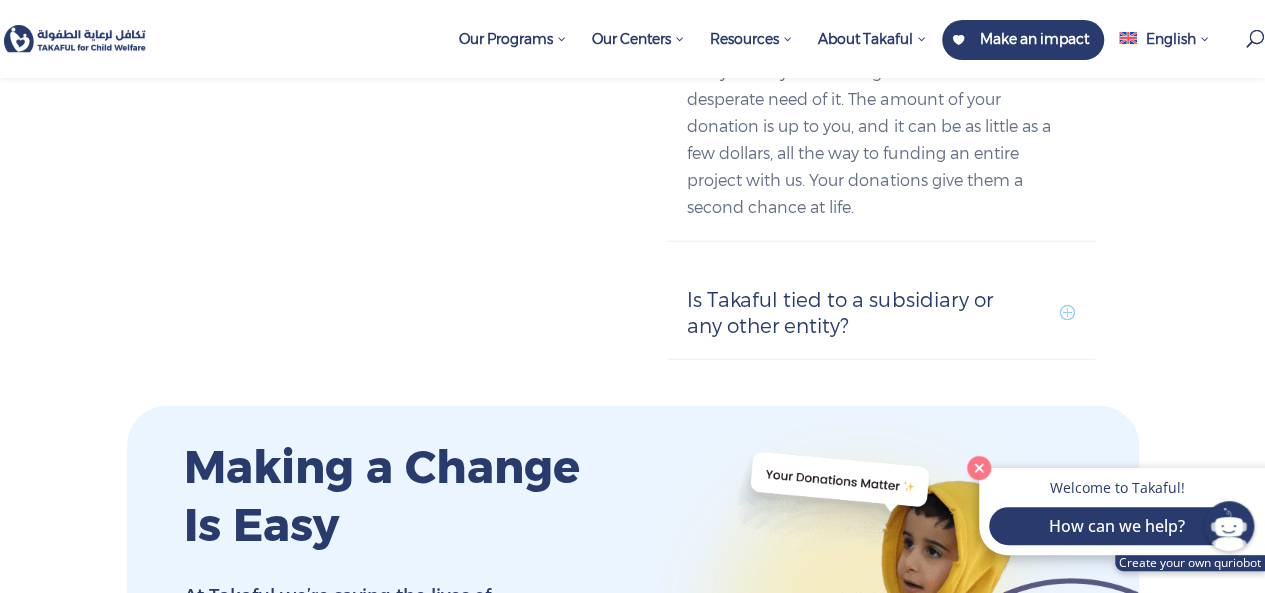 scroll, scrollTop: 2300, scrollLeft: 0, axis: vertical 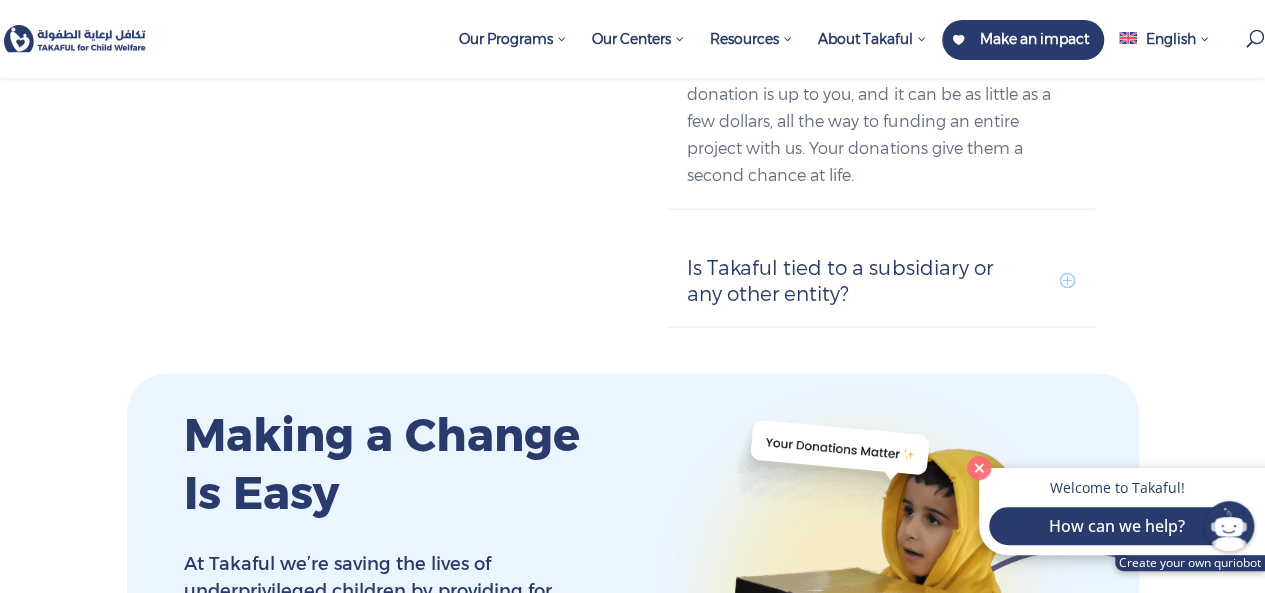 click on "Is Takaful tied to a subsidiary or any other entity?" at bounding box center (881, 281) 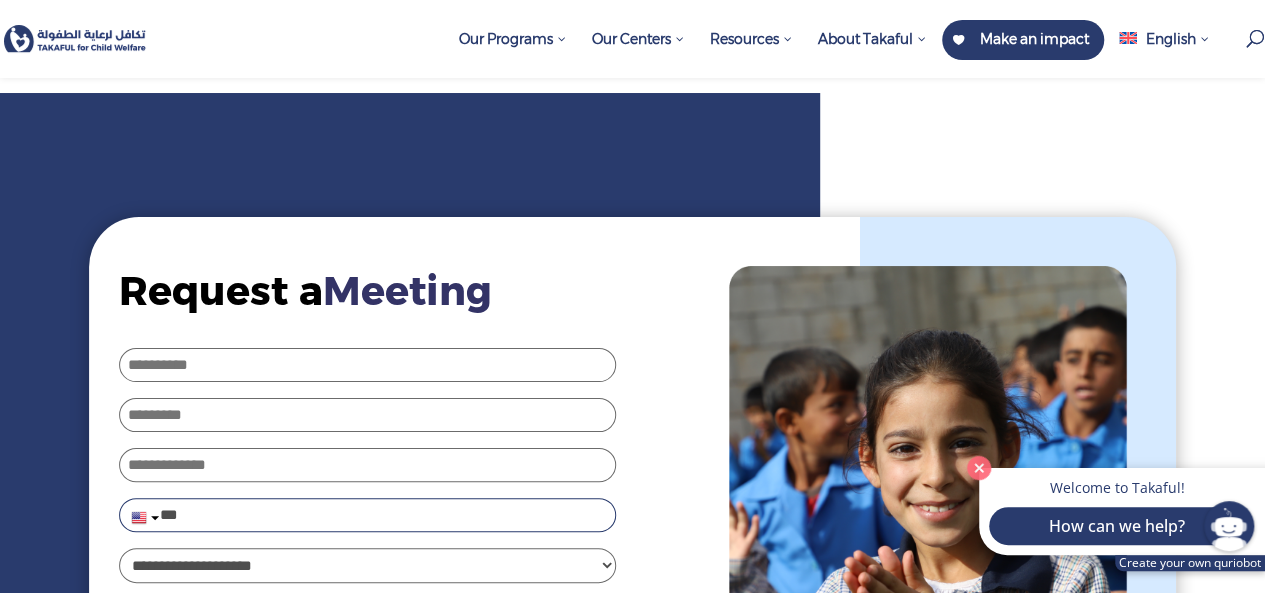 scroll, scrollTop: 0, scrollLeft: 0, axis: both 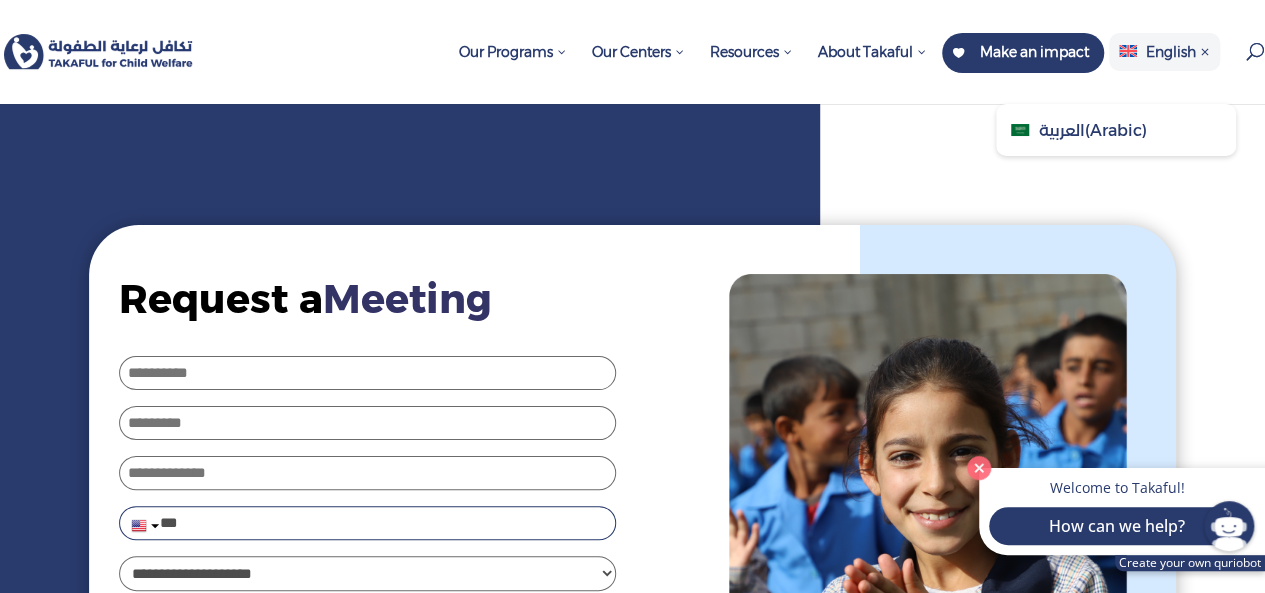 click on "English" at bounding box center (1164, 52) 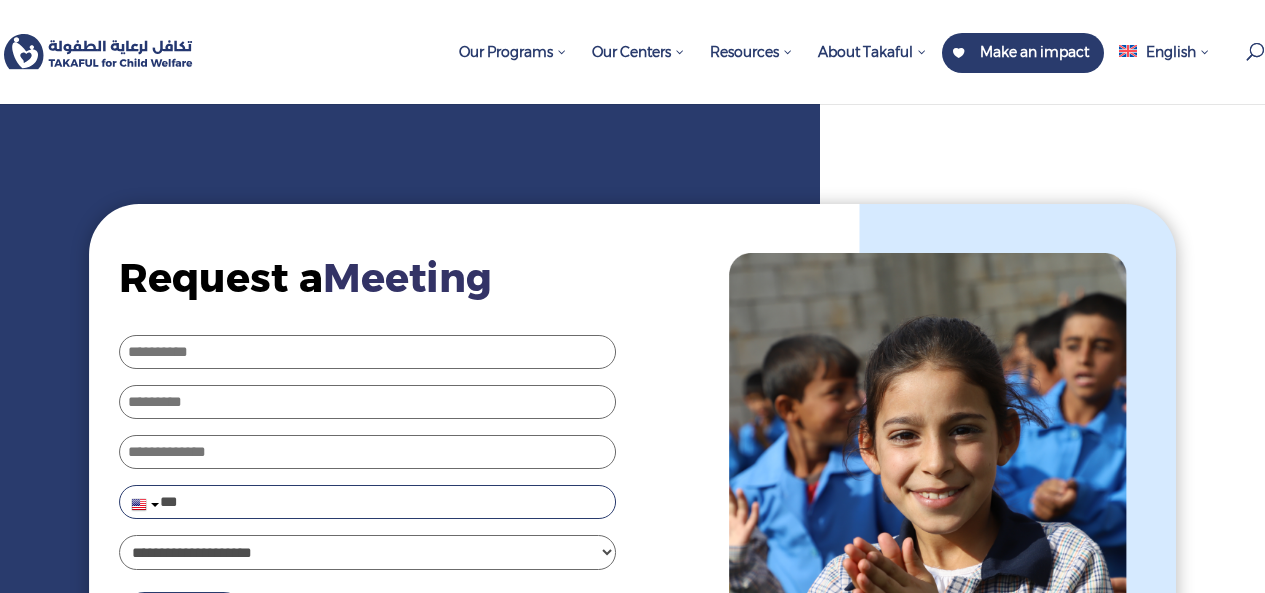 scroll, scrollTop: 0, scrollLeft: 0, axis: both 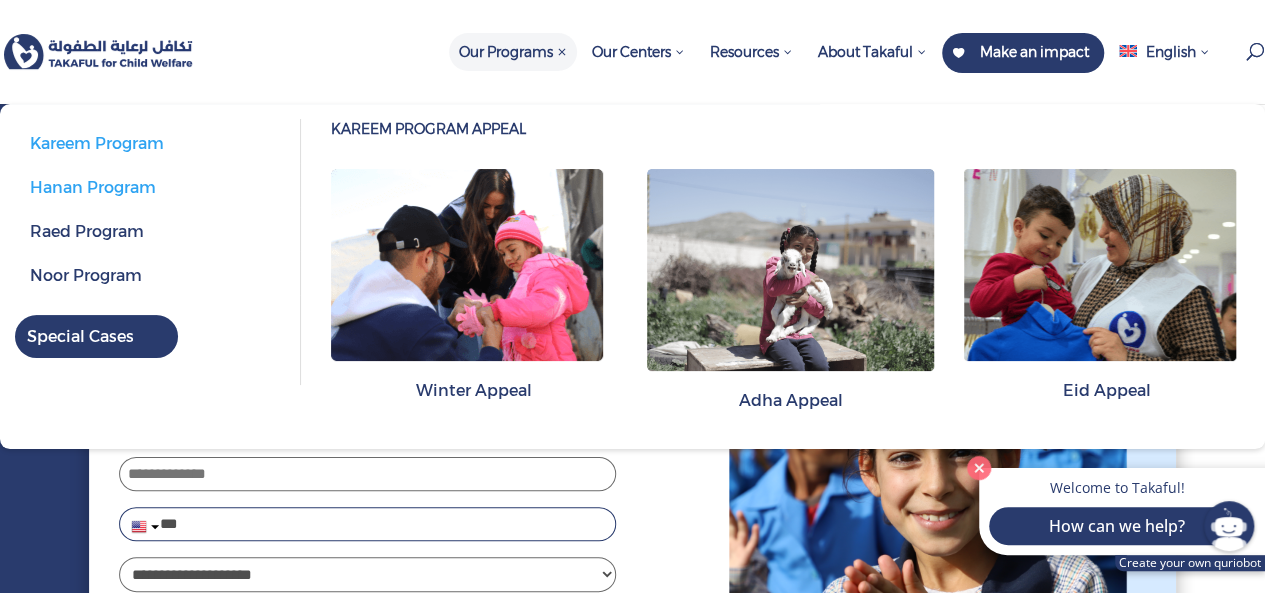 click on "Kareem Program" at bounding box center (97, 143) 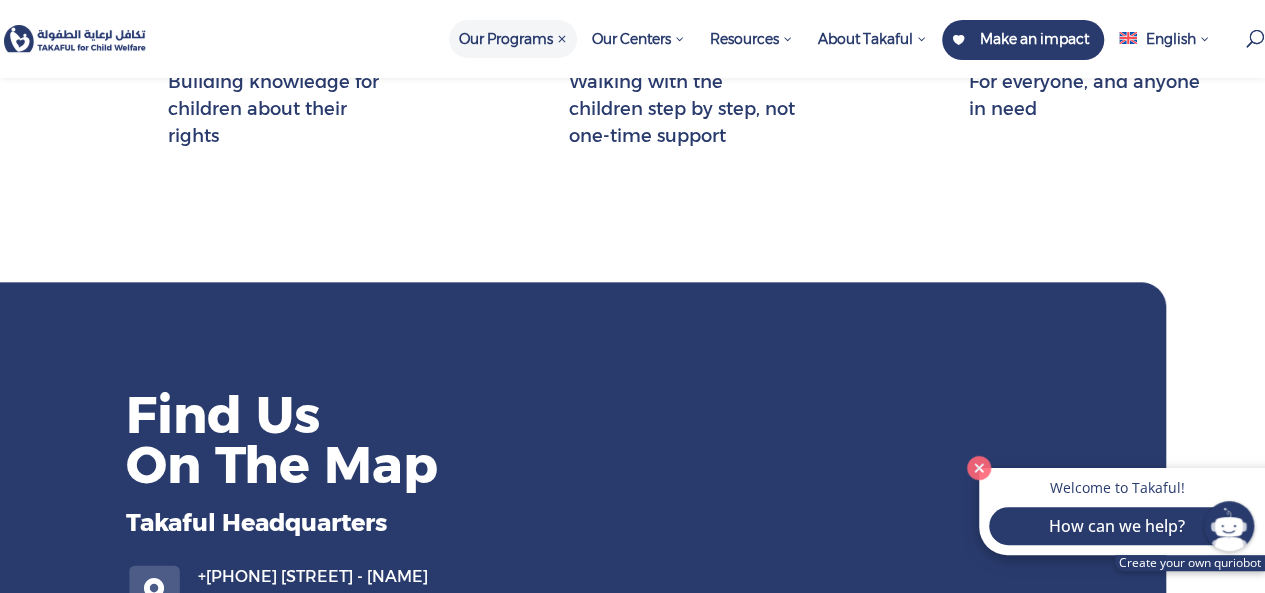 scroll, scrollTop: 1200, scrollLeft: 0, axis: vertical 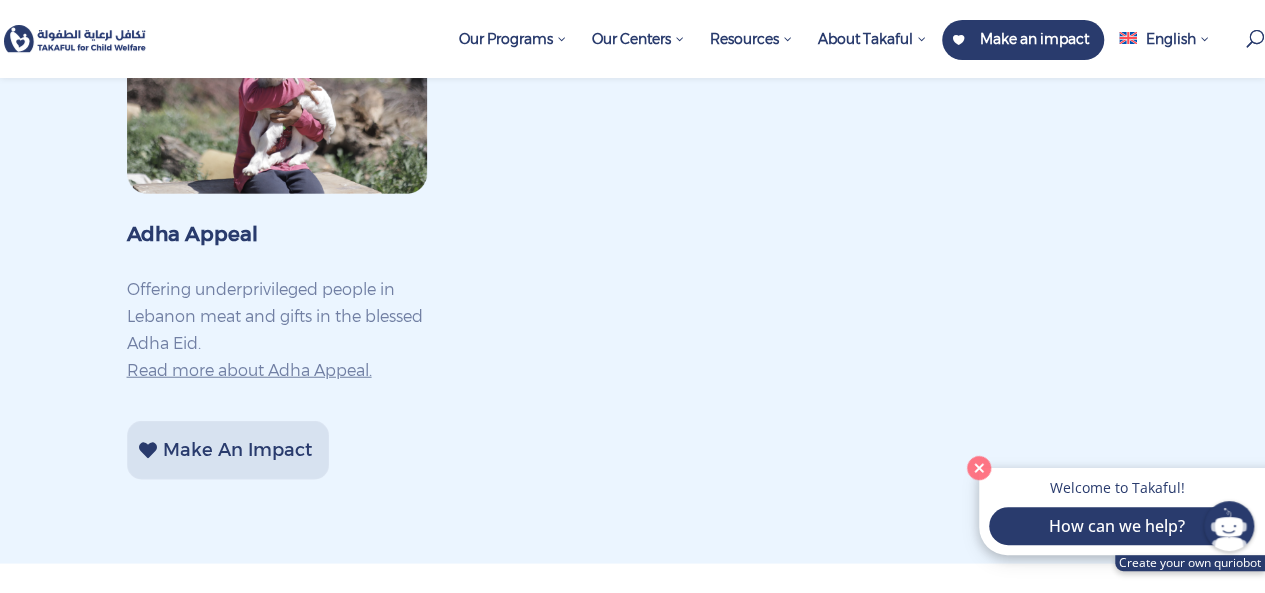 click on "Read more about Adha Appeal." at bounding box center (249, 370) 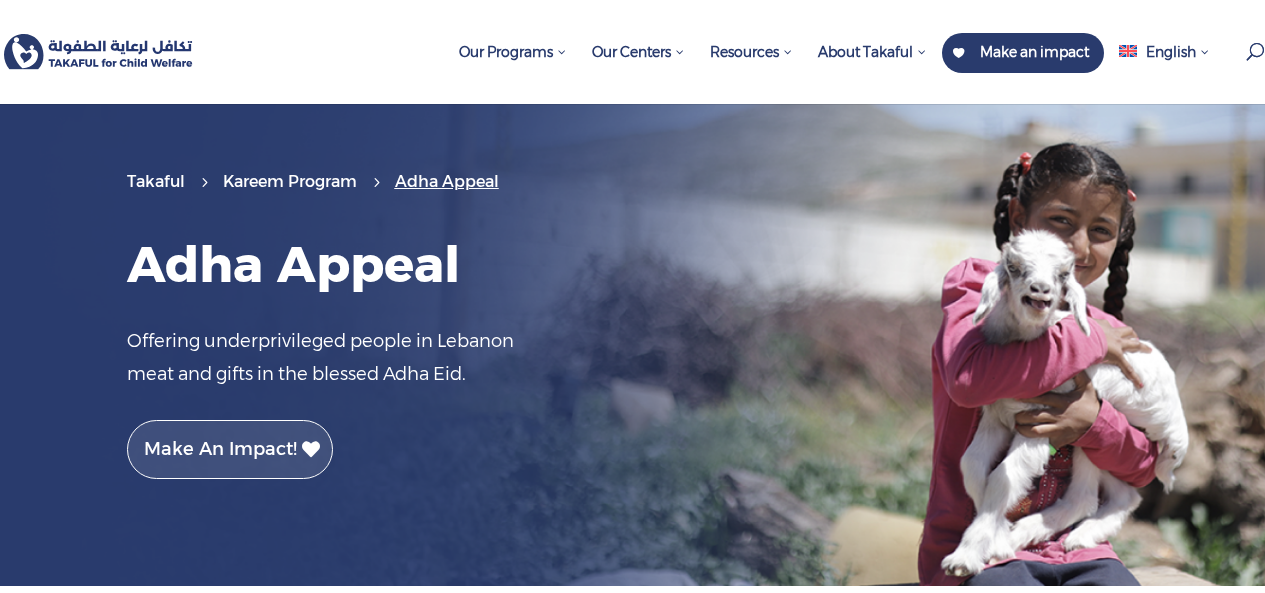 scroll, scrollTop: 0, scrollLeft: 0, axis: both 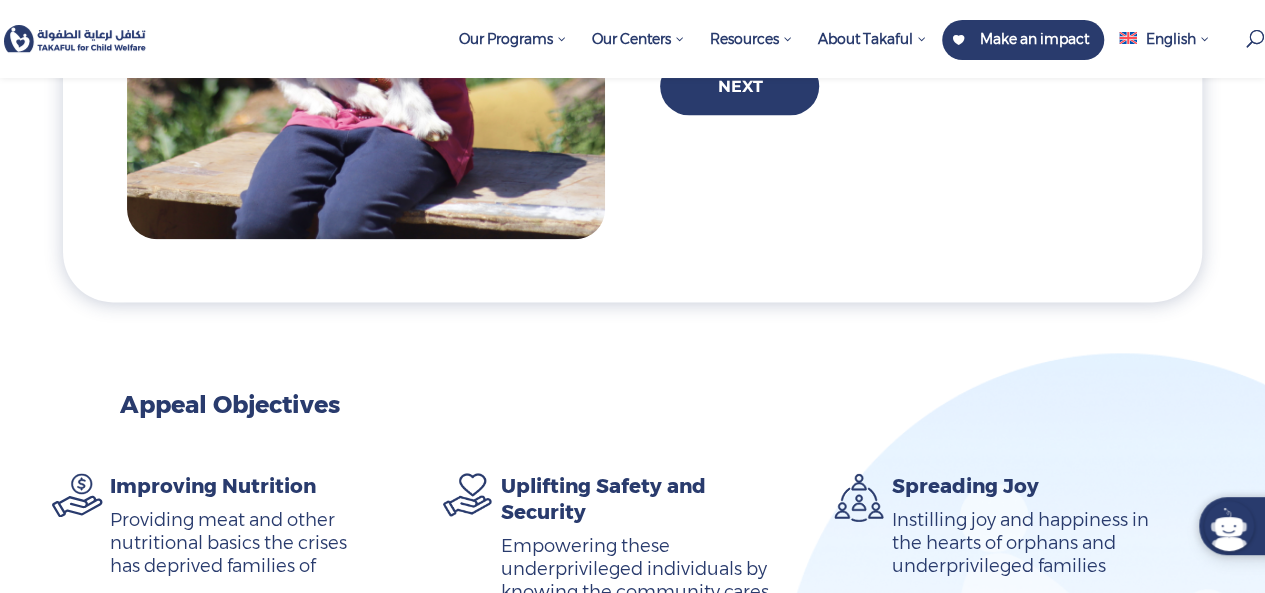 drag, startPoint x: 1273, startPoint y: 126, endPoint x: 1279, endPoint y: 174, distance: 48.373547 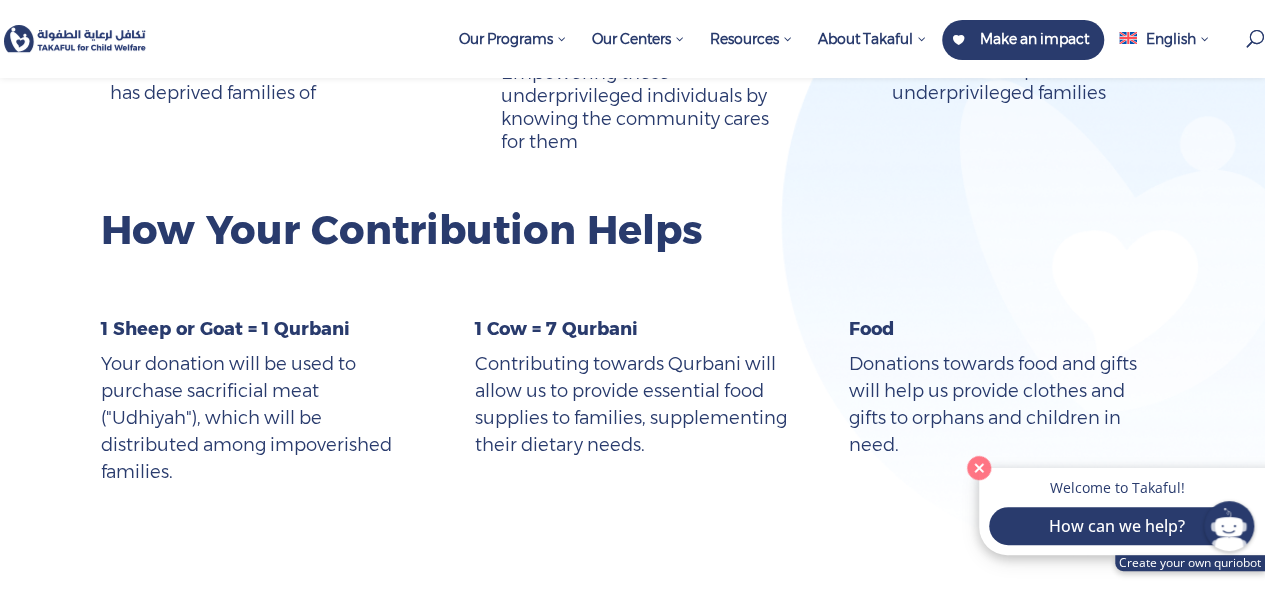 scroll, scrollTop: 1630, scrollLeft: 0, axis: vertical 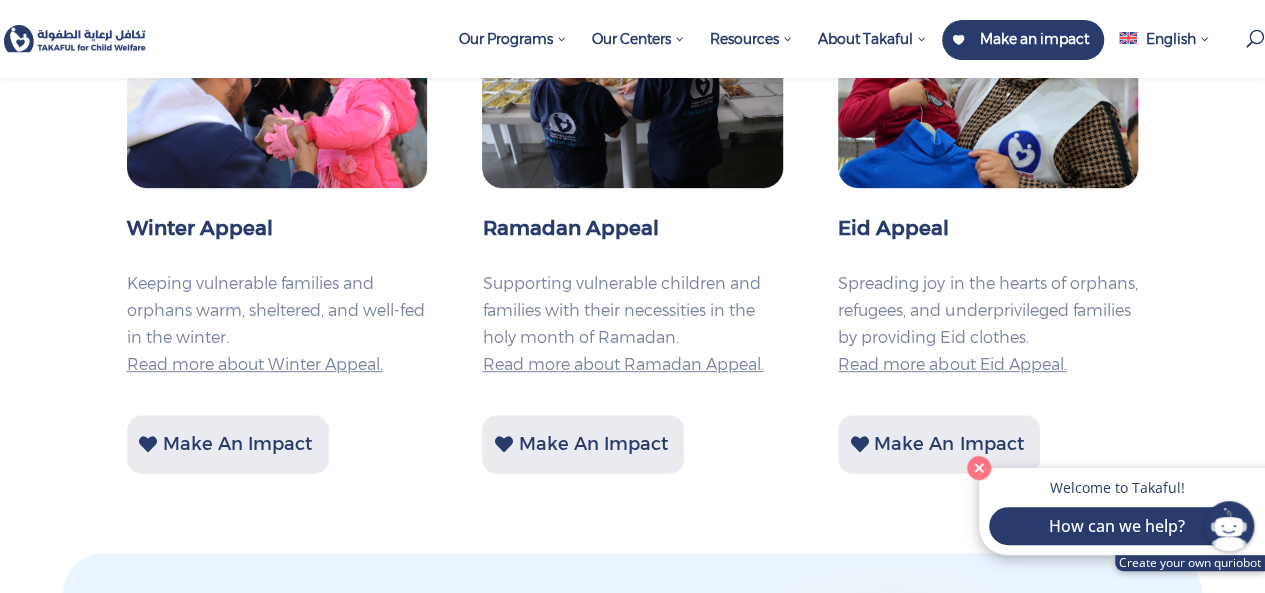click on "Read more about Eid Appeal." at bounding box center (952, 364) 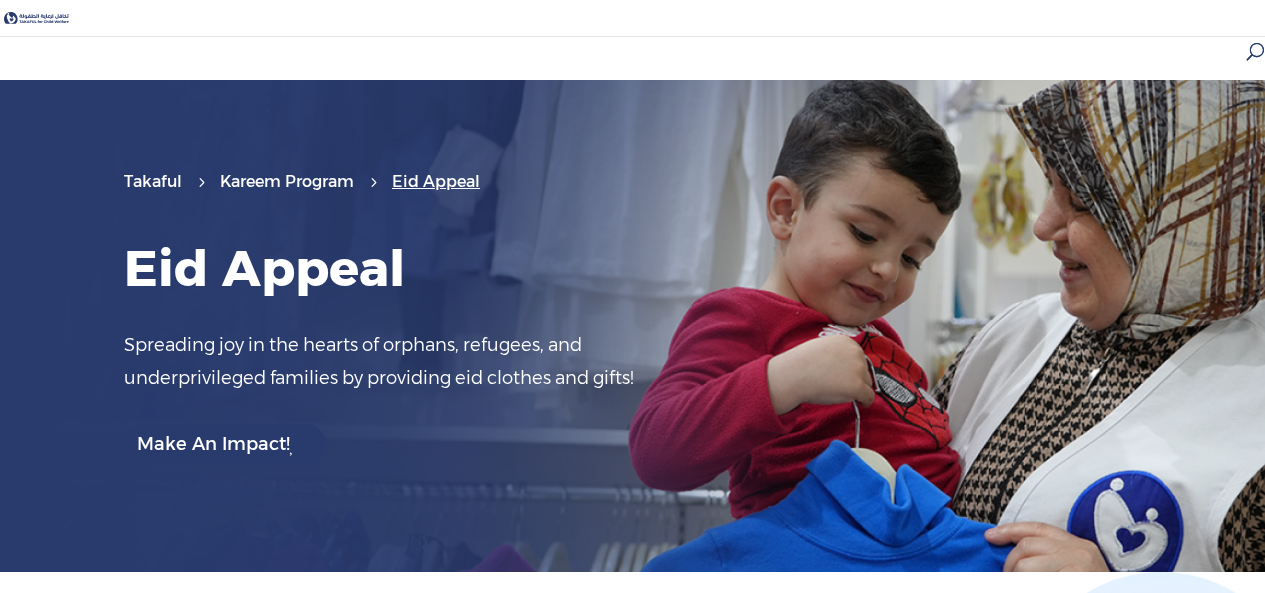 scroll, scrollTop: 0, scrollLeft: 0, axis: both 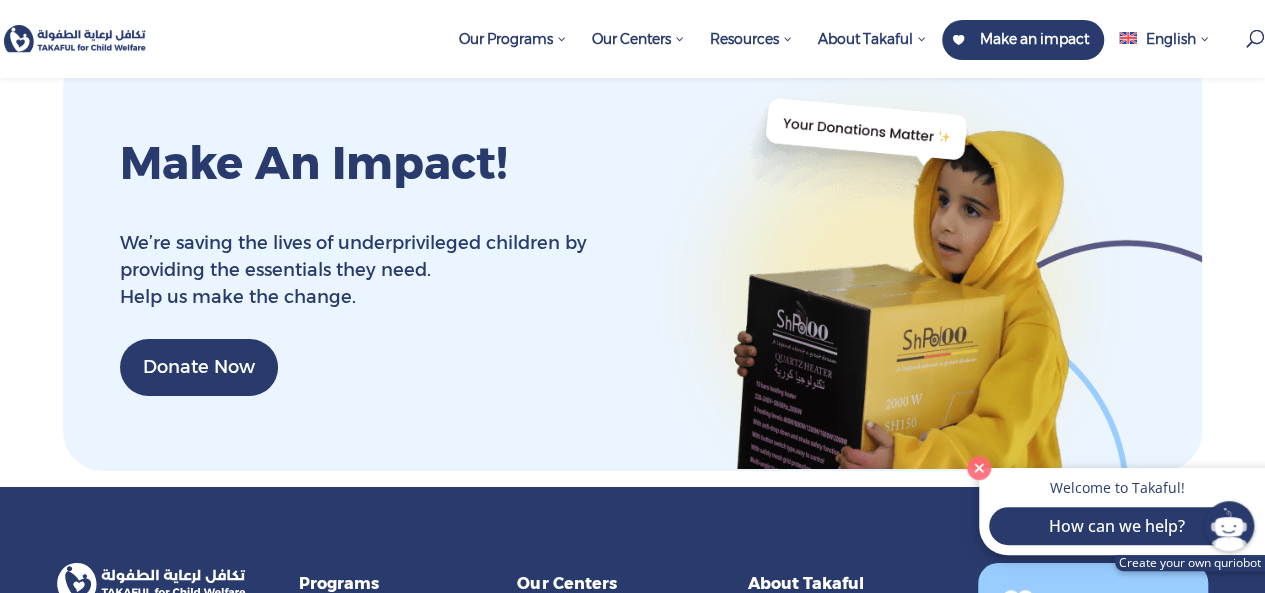 drag, startPoint x: 1279, startPoint y: 60, endPoint x: 1279, endPoint y: 491, distance: 431 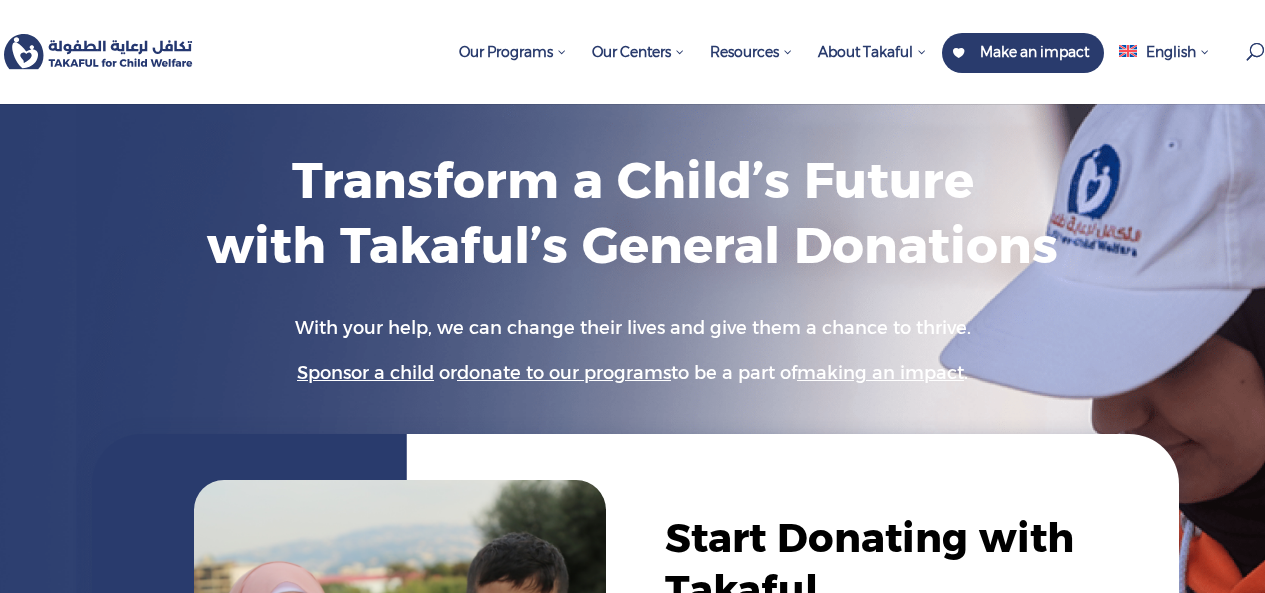 type on "[MASKED]" 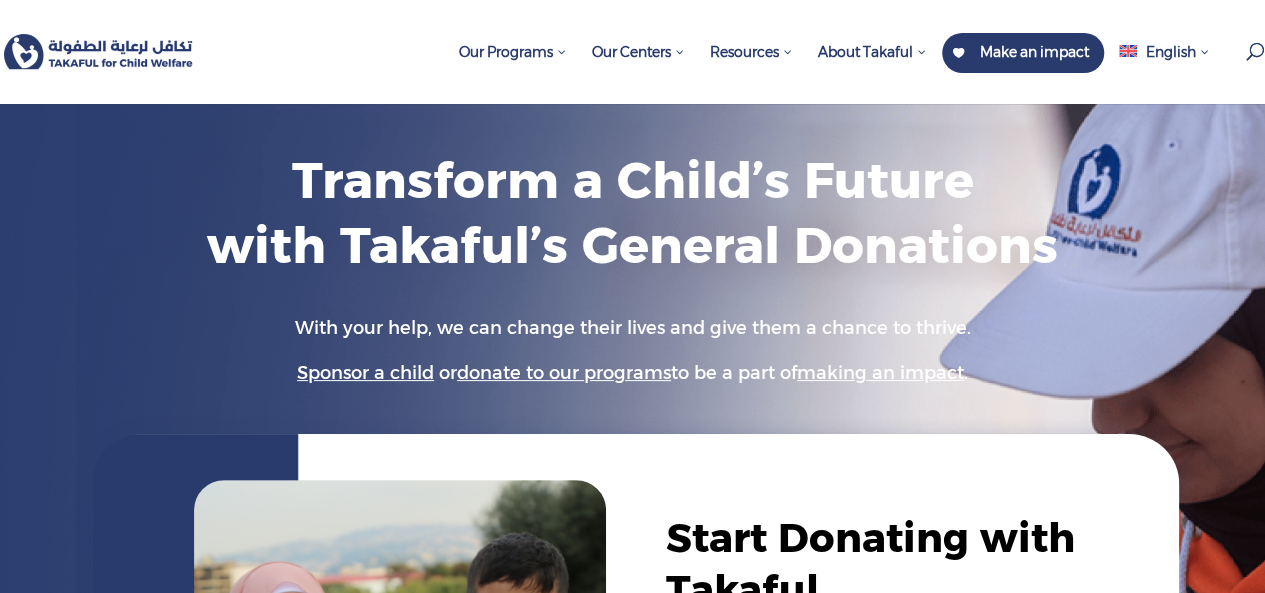 scroll, scrollTop: 0, scrollLeft: 0, axis: both 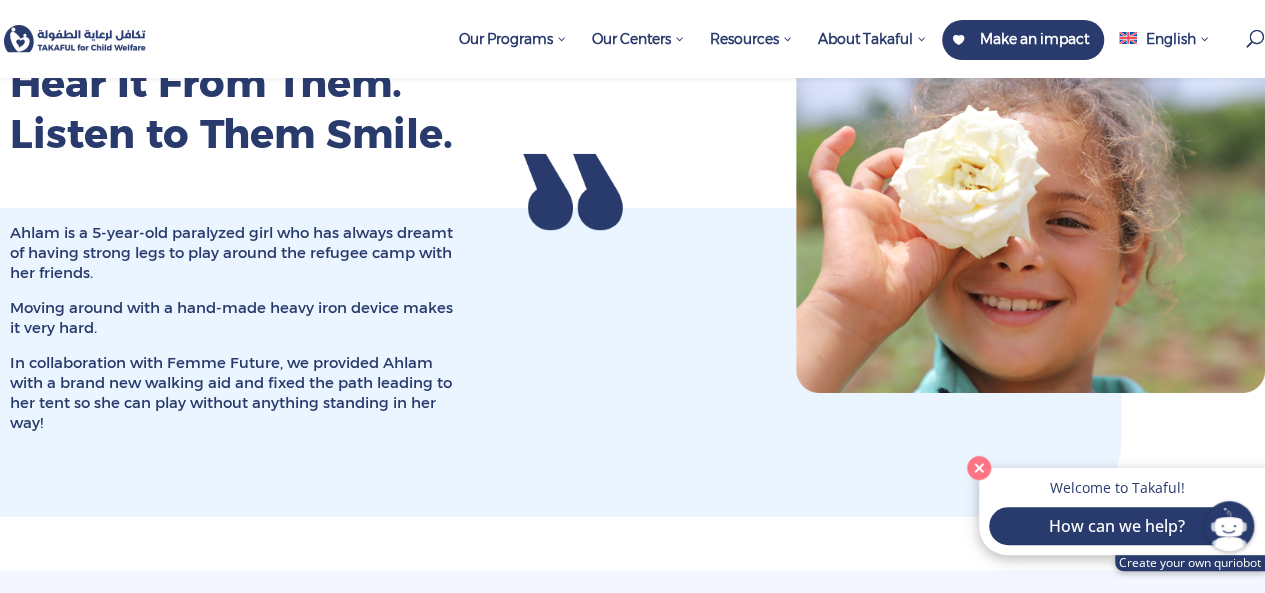 drag, startPoint x: 1274, startPoint y: 80, endPoint x: 1276, endPoint y: 301, distance: 221.00905 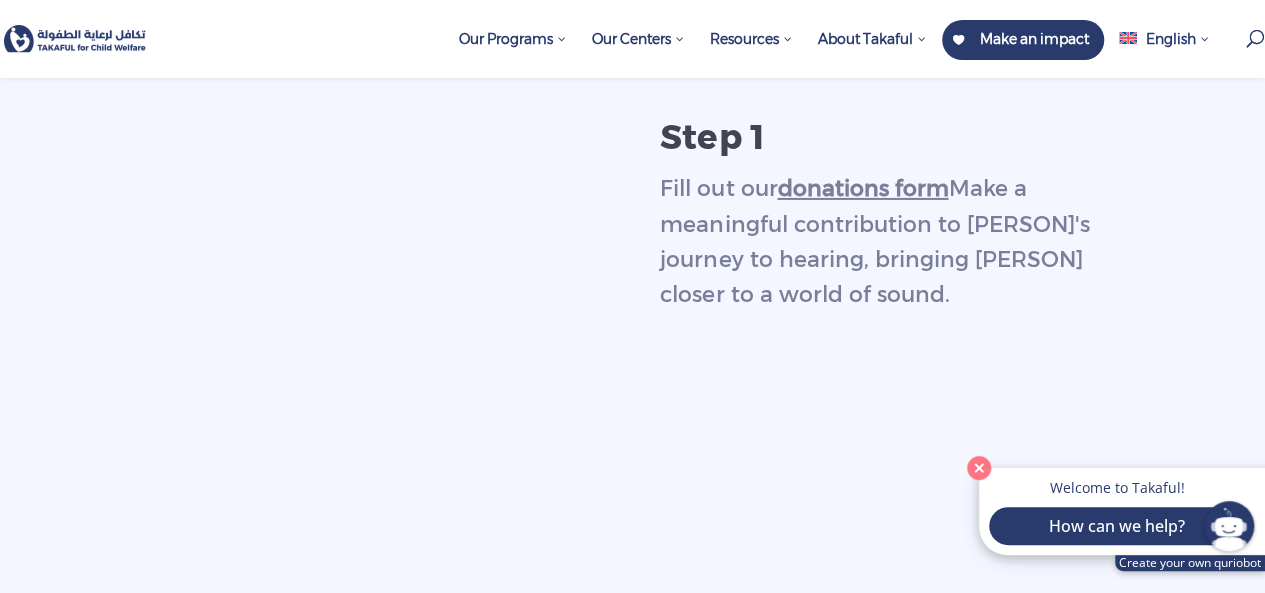 scroll, scrollTop: 3239, scrollLeft: 0, axis: vertical 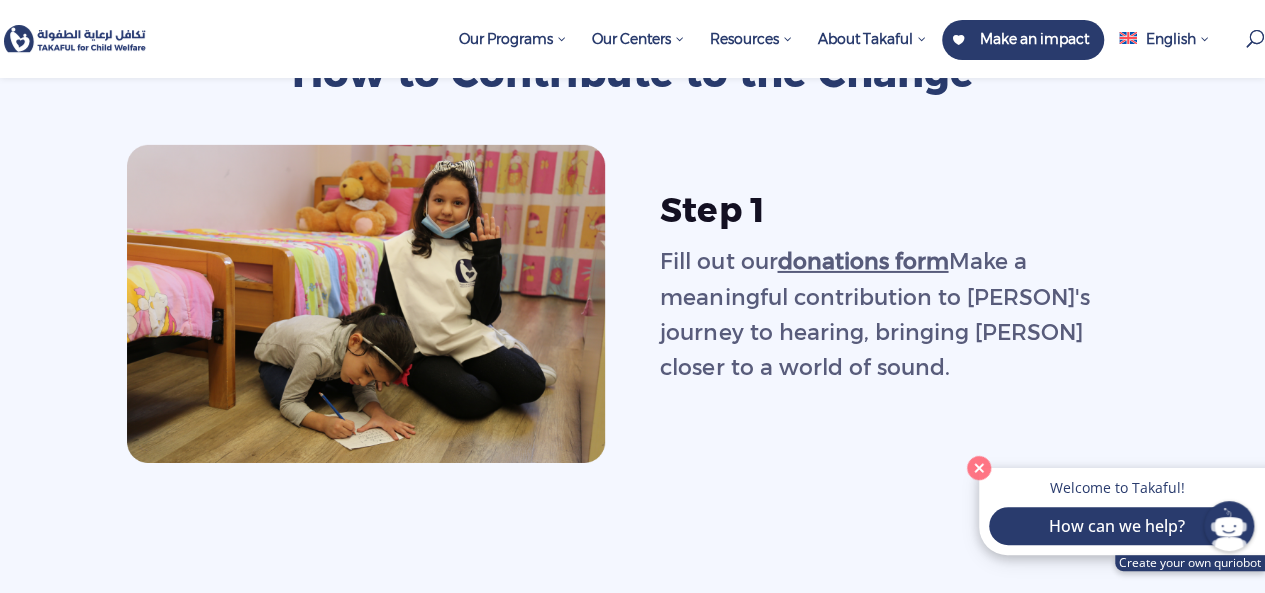 click on "donations form" at bounding box center (862, 261) 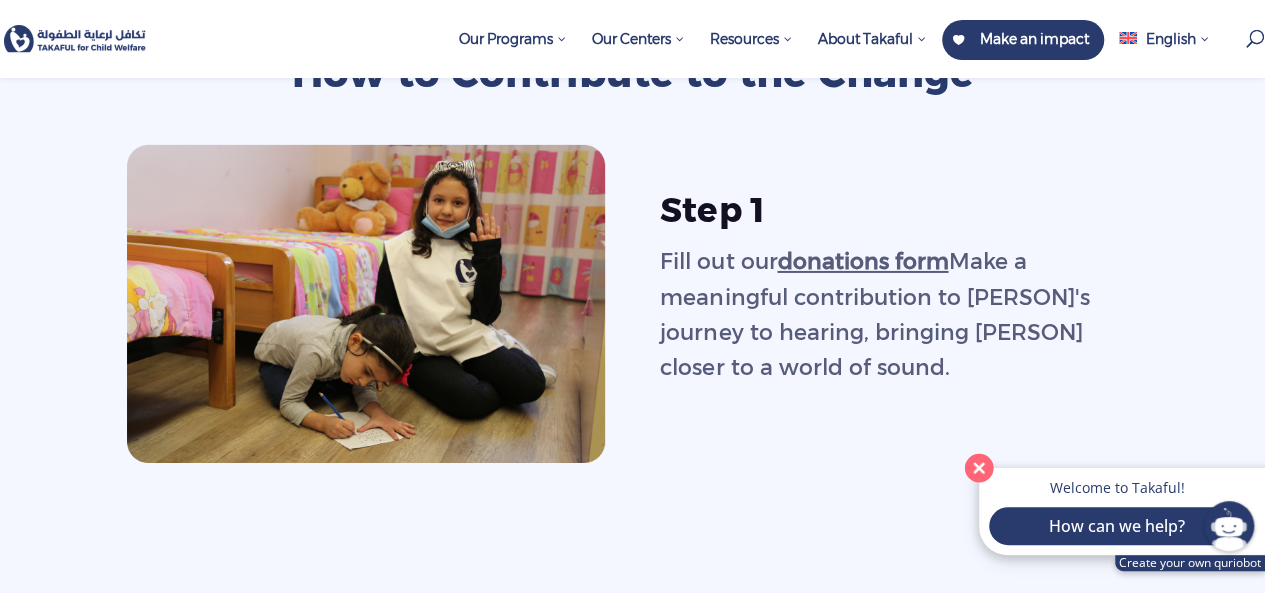 click 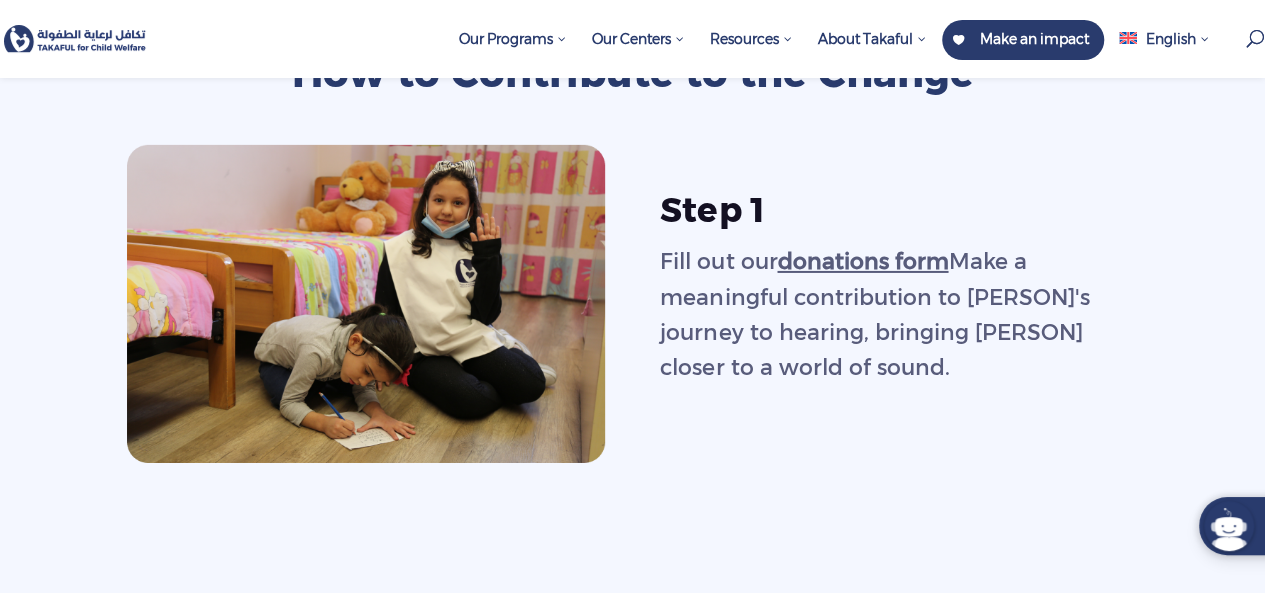 click on "donations form" at bounding box center (862, 261) 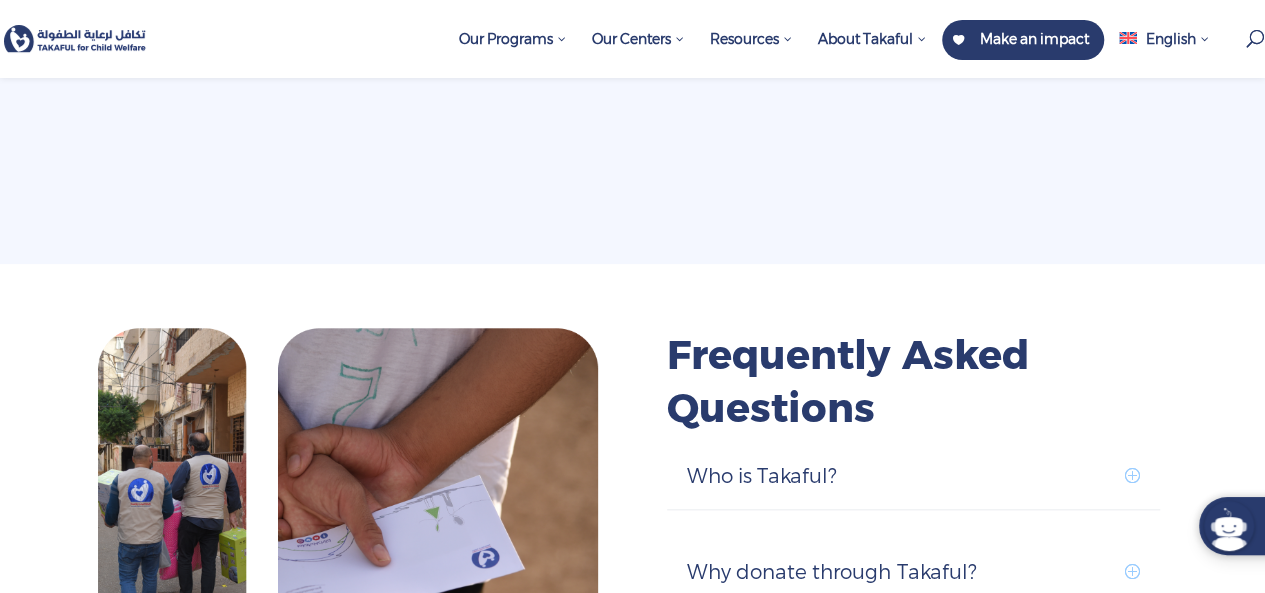 scroll, scrollTop: 4788, scrollLeft: 0, axis: vertical 